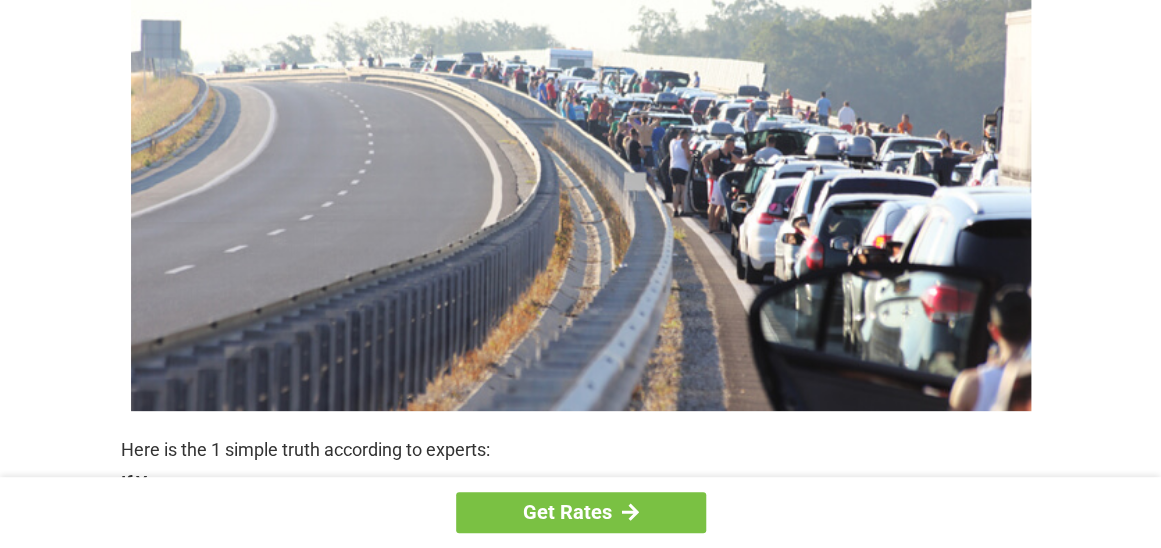 scroll, scrollTop: 699, scrollLeft: 0, axis: vertical 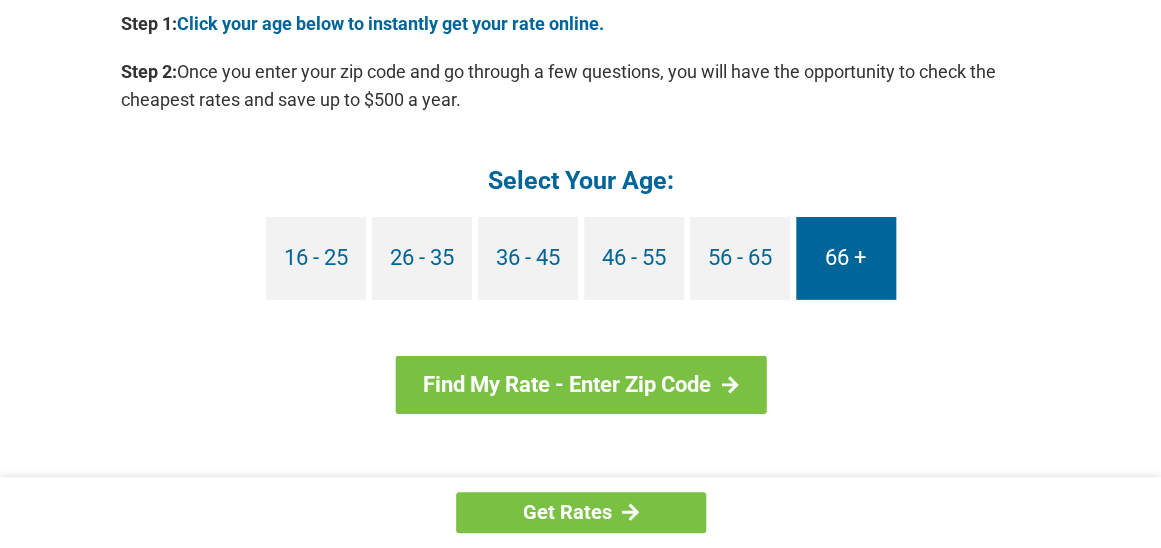 click on "66 +" at bounding box center [846, 258] 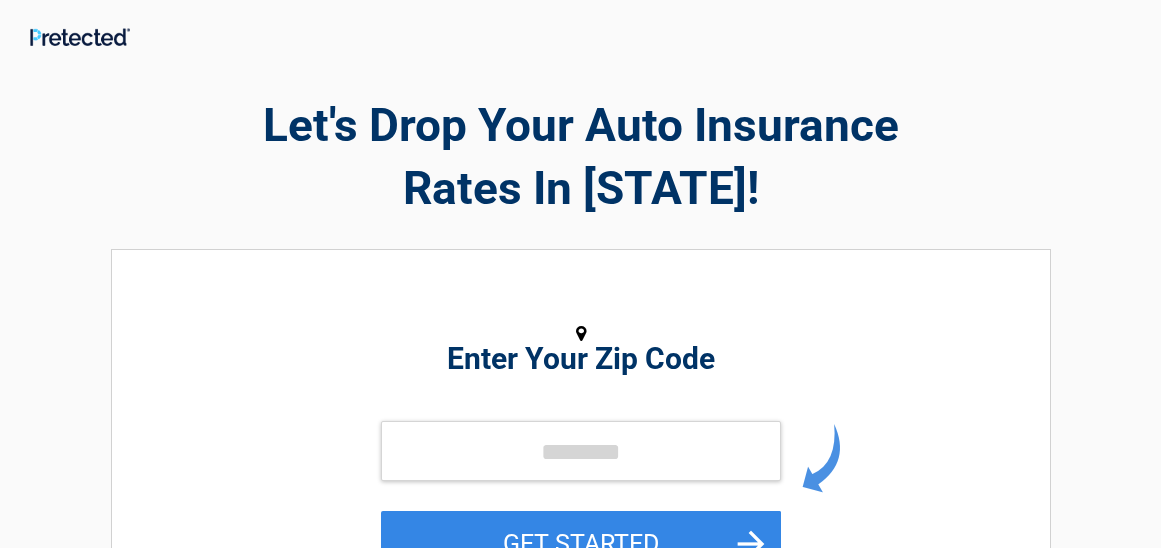 scroll, scrollTop: 0, scrollLeft: 0, axis: both 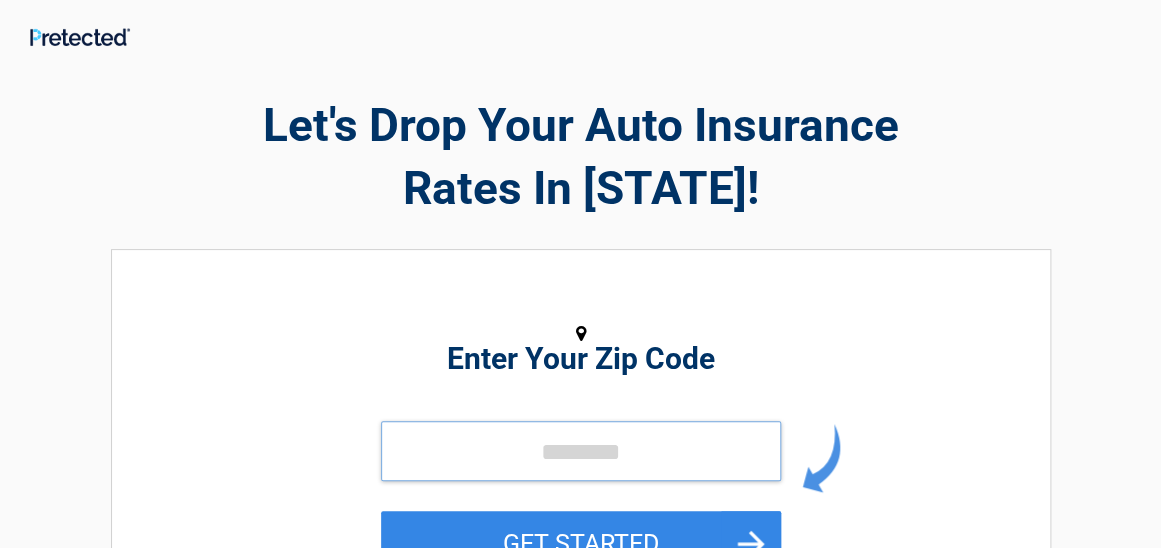 click at bounding box center [581, 451] 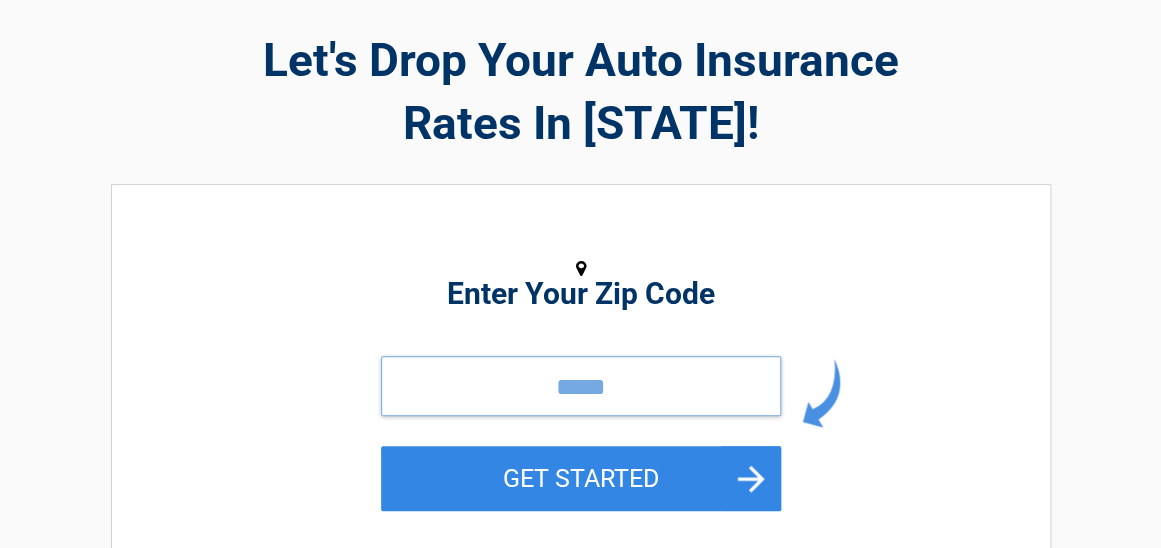 scroll, scrollTop: 100, scrollLeft: 0, axis: vertical 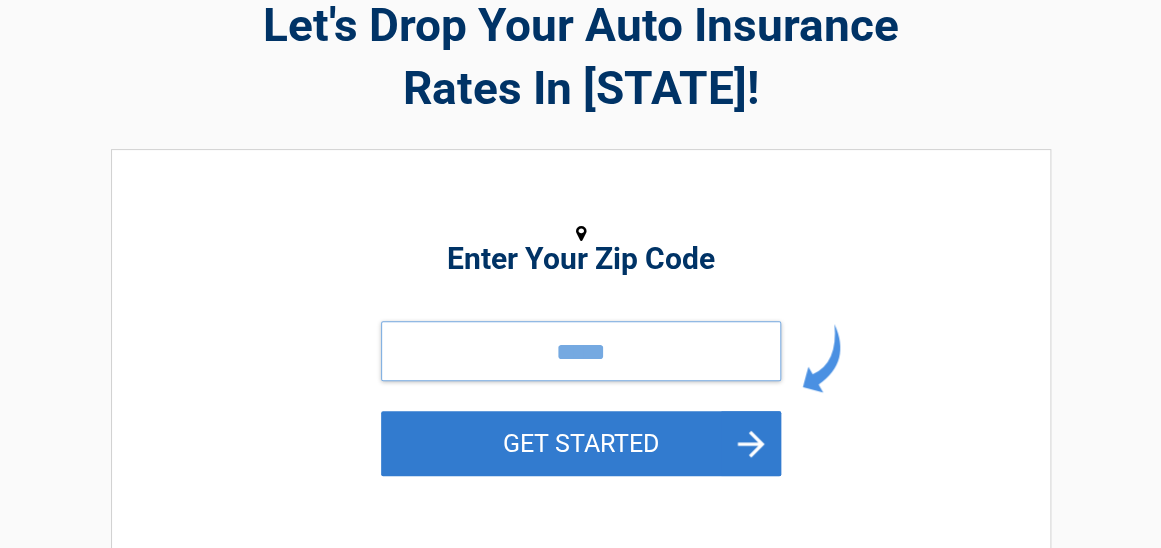 type on "*****" 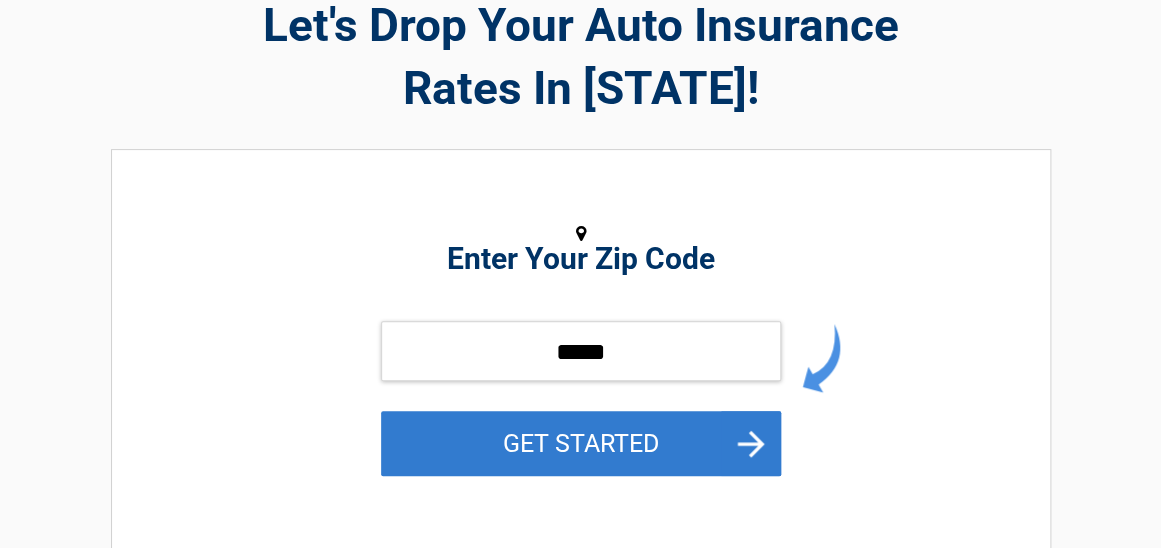 click on "GET STARTED" at bounding box center [581, 443] 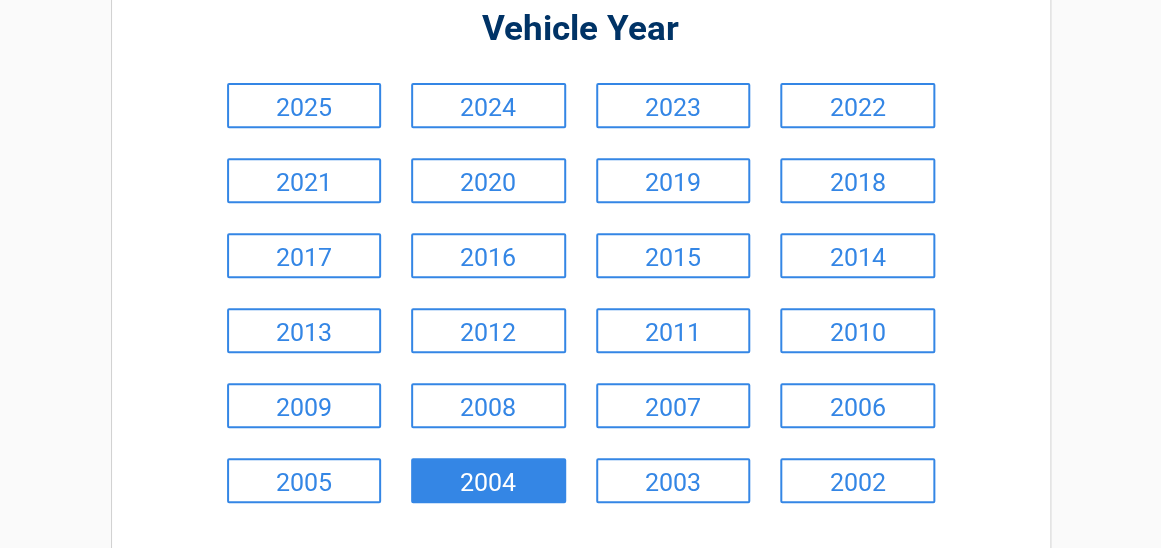 scroll, scrollTop: 0, scrollLeft: 0, axis: both 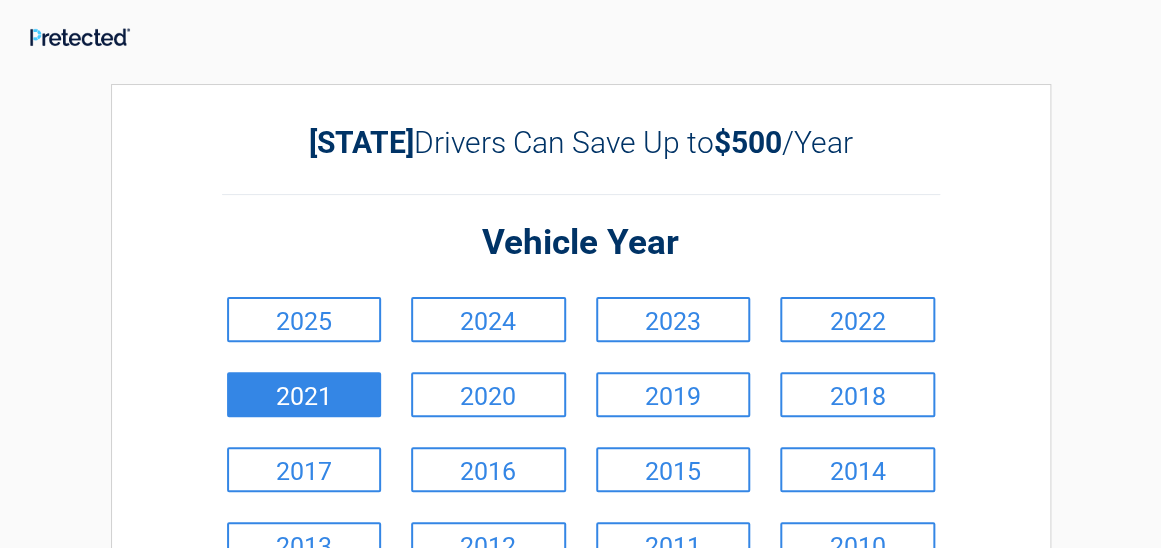 click on "2021" at bounding box center [304, 394] 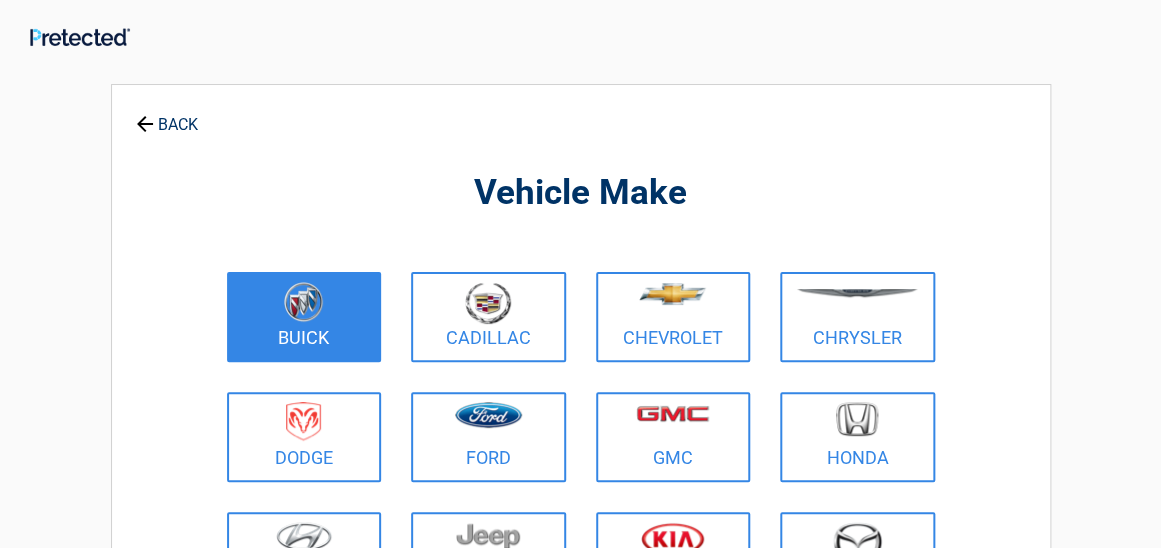 click on "Buick" at bounding box center [304, 317] 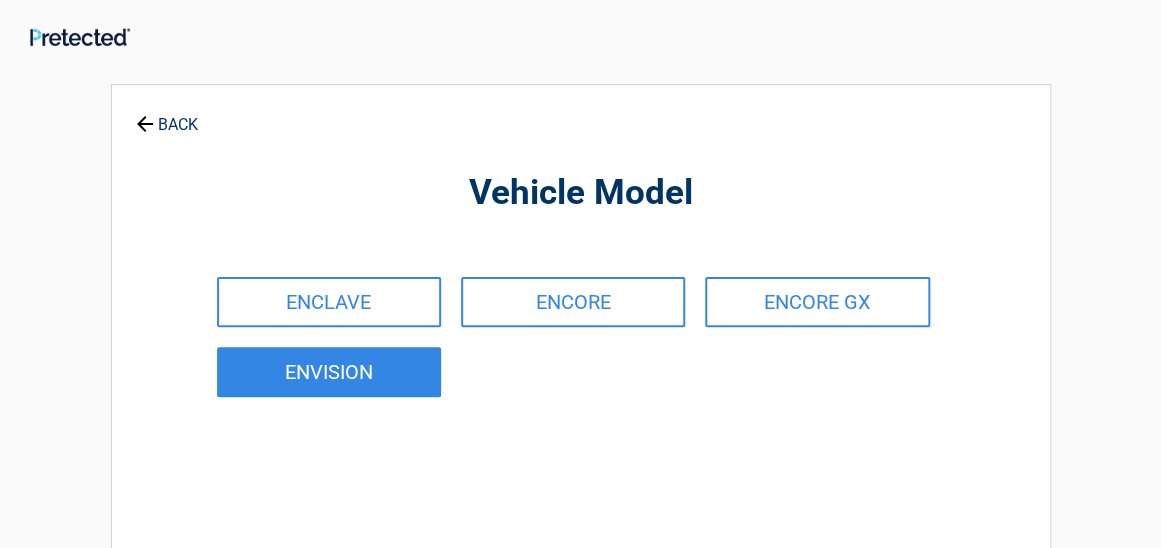 click on "ENVISION" at bounding box center [329, 372] 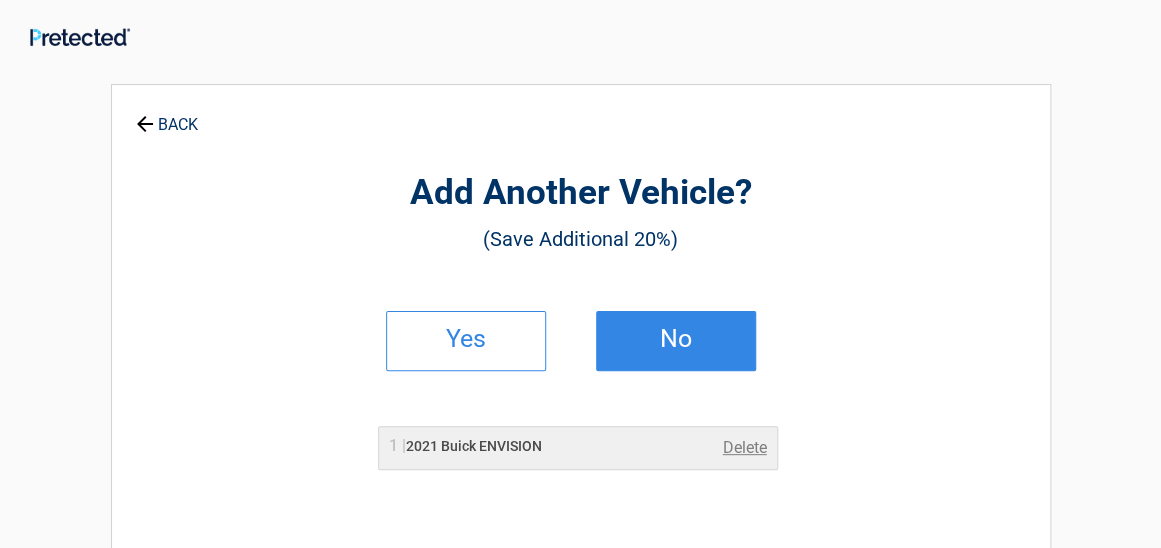 click on "No" at bounding box center [676, 339] 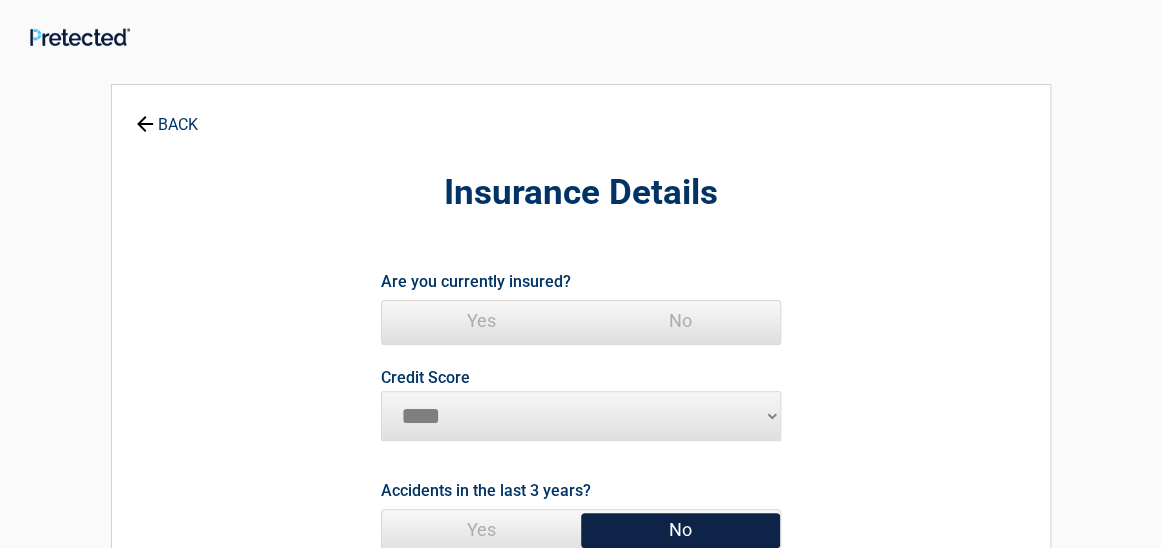 click on "Yes" at bounding box center [481, 321] 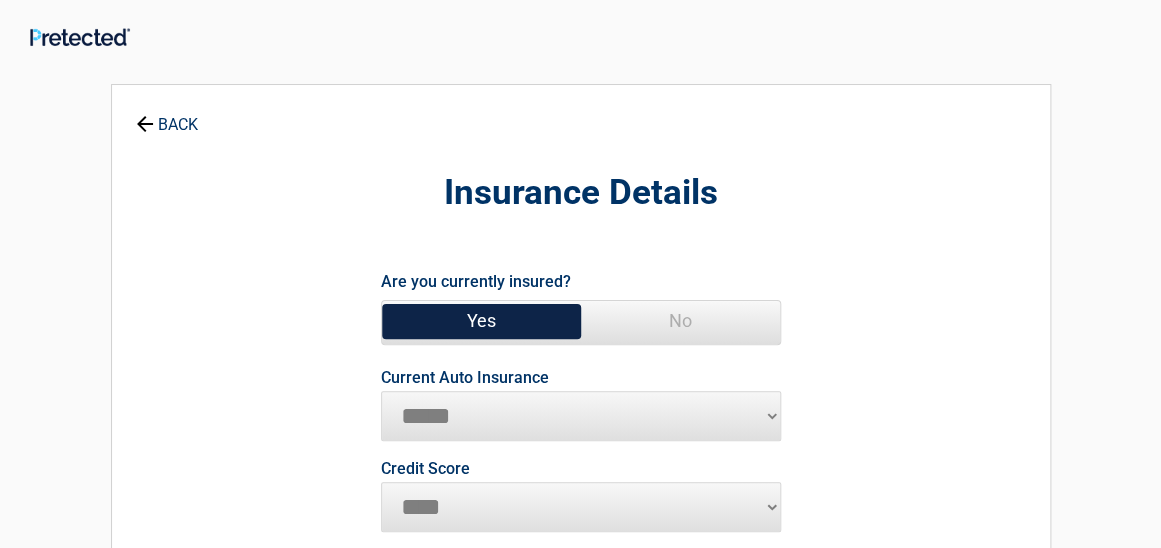 click on "**********" at bounding box center (581, 416) 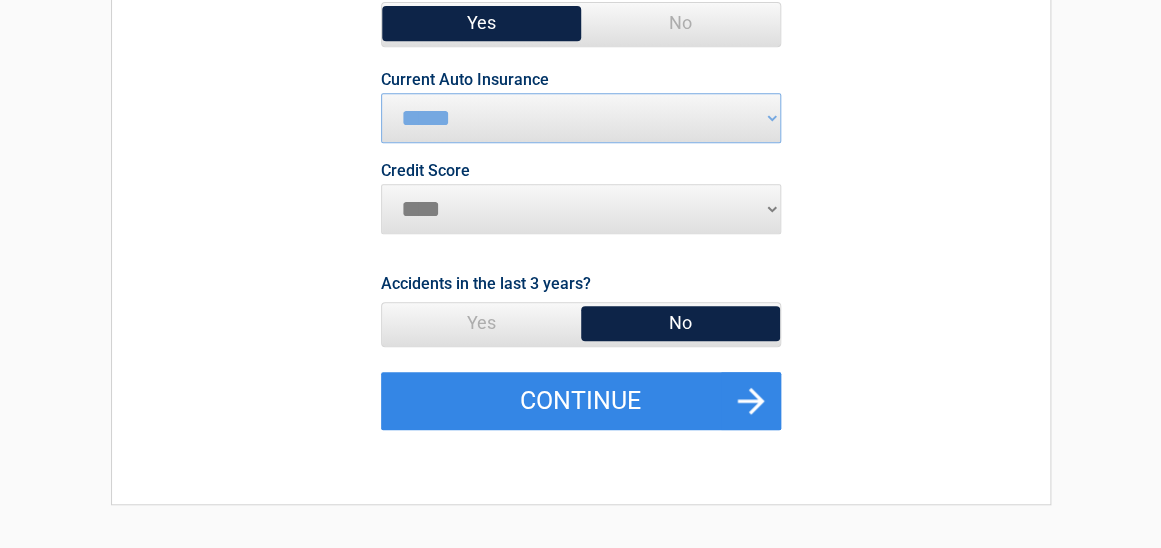 scroll, scrollTop: 300, scrollLeft: 0, axis: vertical 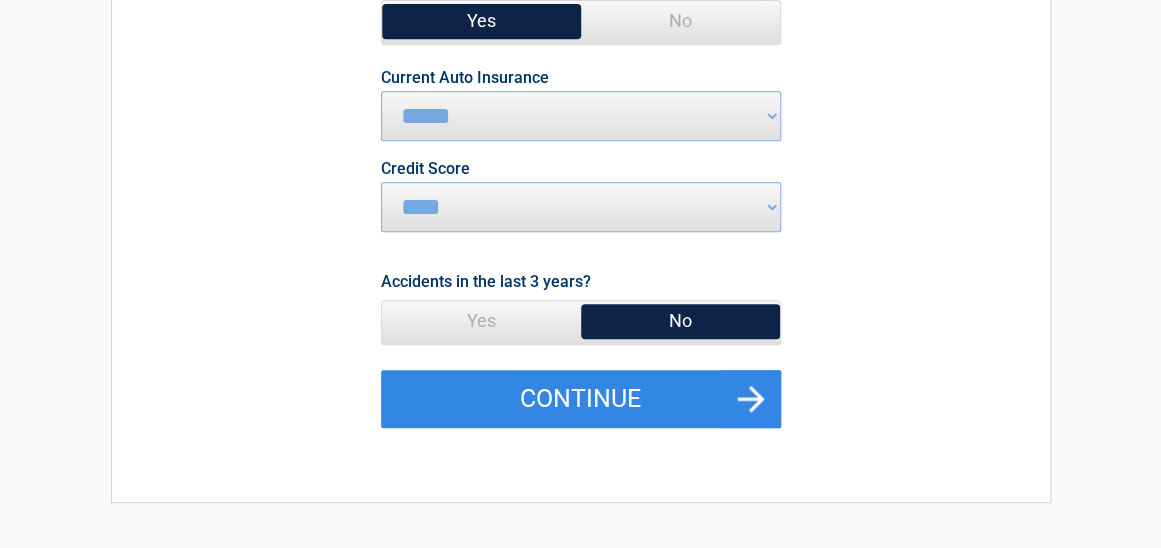 click on "No" at bounding box center [680, 321] 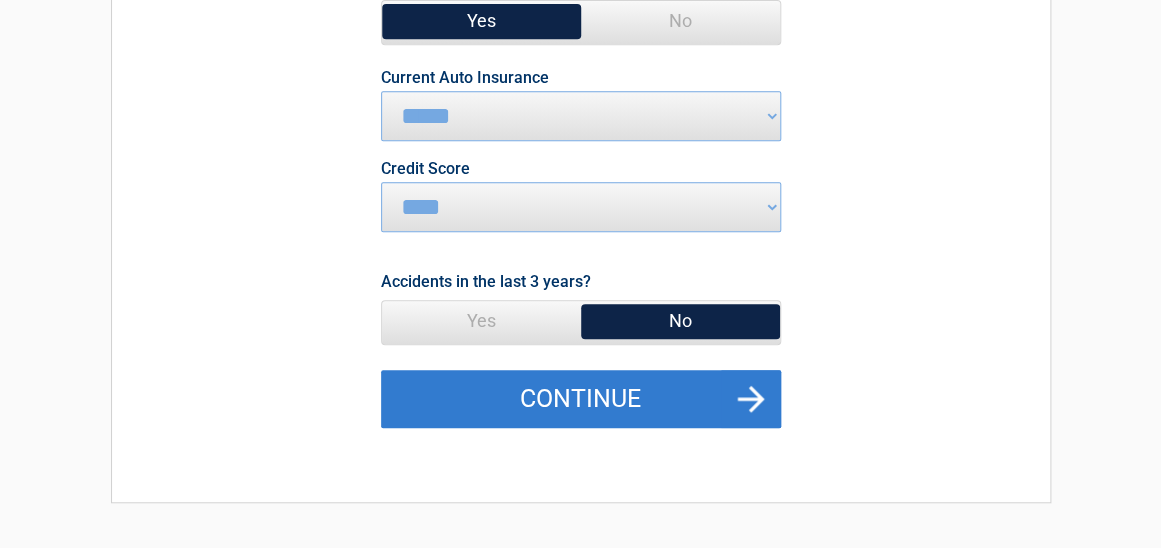 click on "Continue" at bounding box center [581, 399] 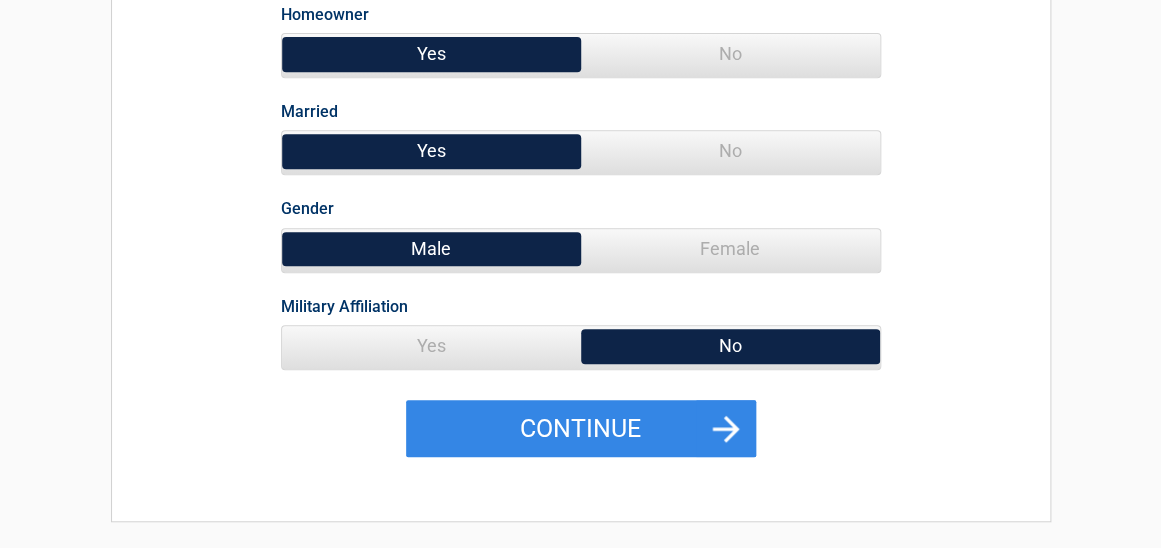 scroll, scrollTop: 300, scrollLeft: 0, axis: vertical 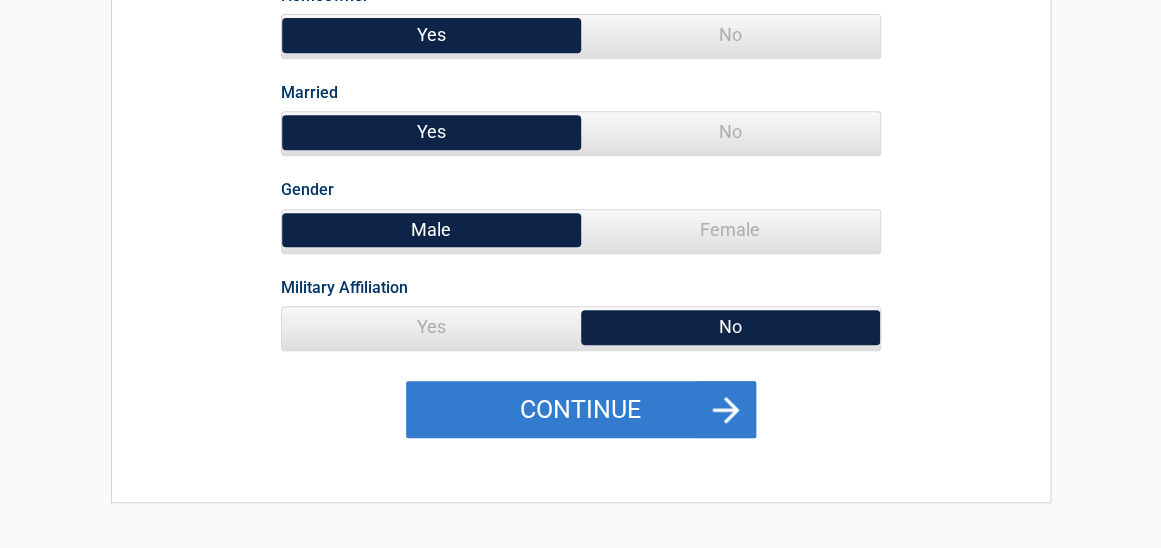 click on "Continue" at bounding box center [581, 410] 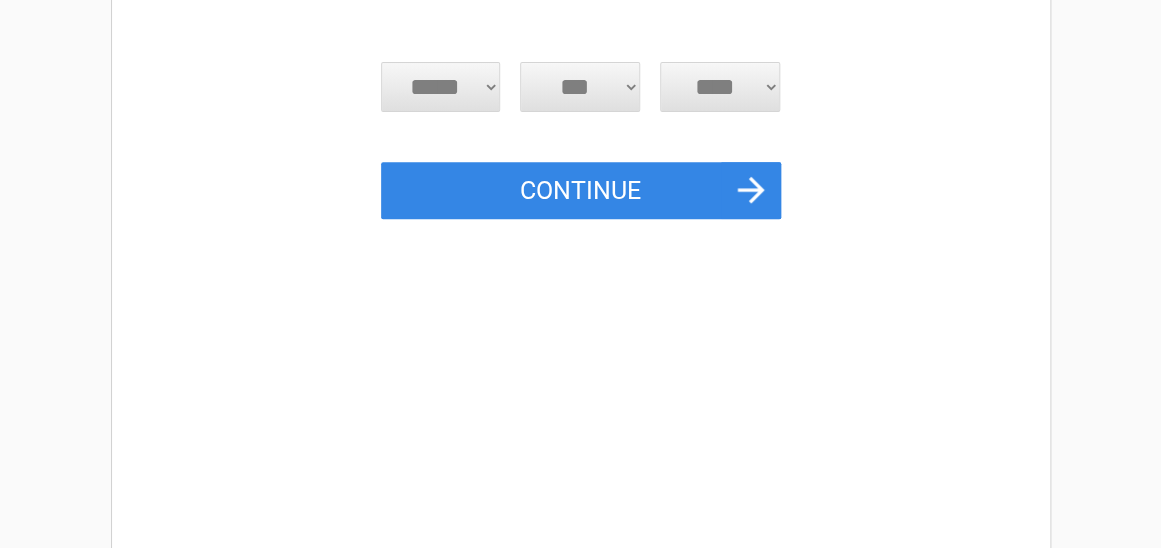 scroll, scrollTop: 0, scrollLeft: 0, axis: both 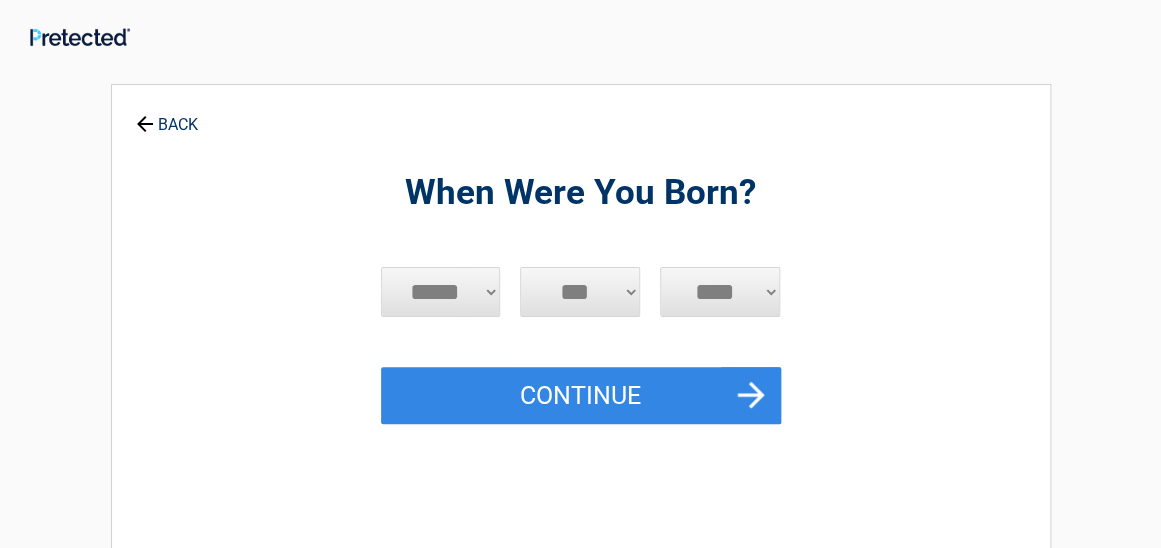 click on "*****
***
***
***
***
***
***
***
***
***
***
***
***" at bounding box center (441, 292) 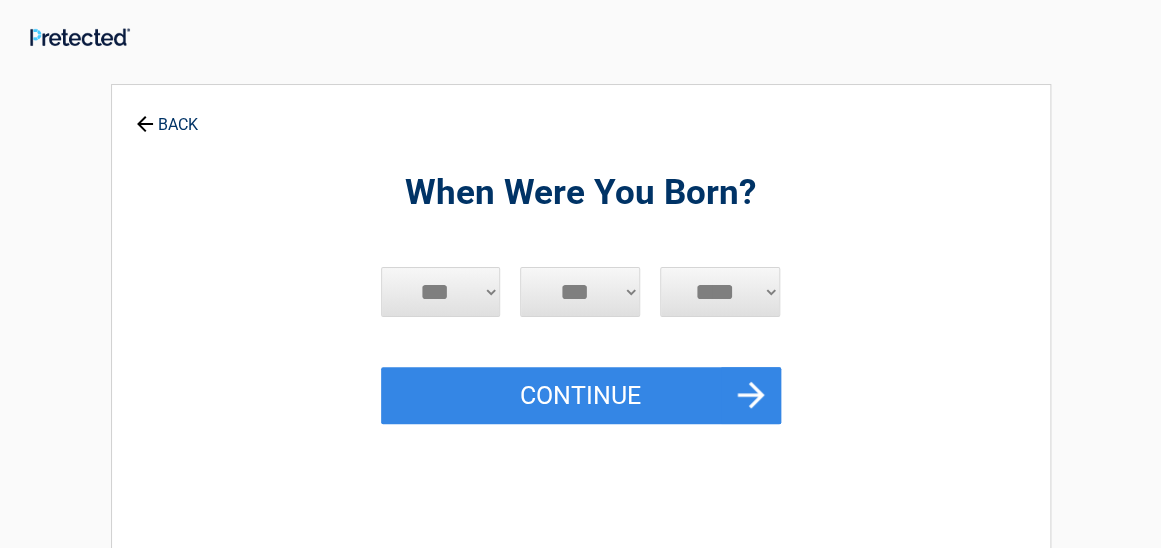 click on "*****
***
***
***
***
***
***
***
***
***
***
***
***" at bounding box center (441, 292) 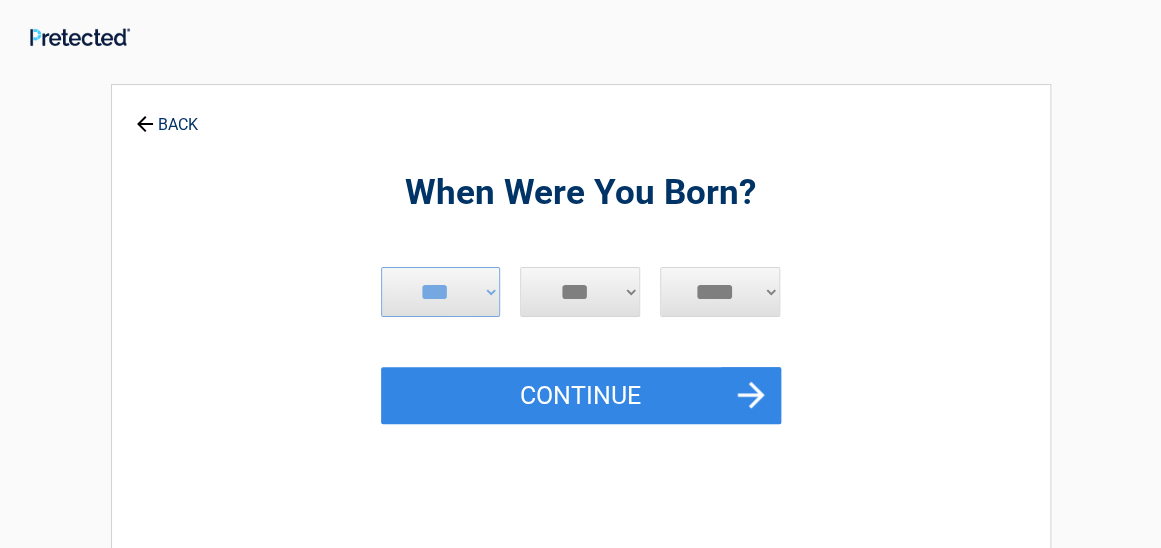 click on "*** * * * * * * * * * ** ** ** ** ** ** ** ** ** ** ** ** ** ** ** ** ** ** ** ** ** **" at bounding box center [580, 292] 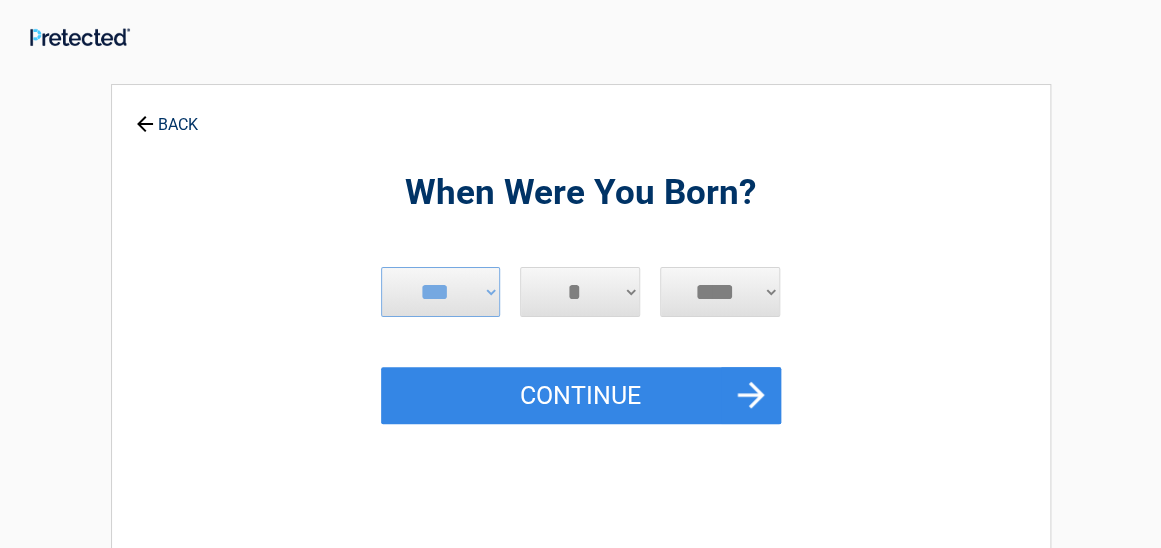 click on "*** * * * * * * * * * ** ** ** ** ** ** ** ** ** ** ** ** ** ** ** ** ** ** ** ** ** **" at bounding box center [580, 292] 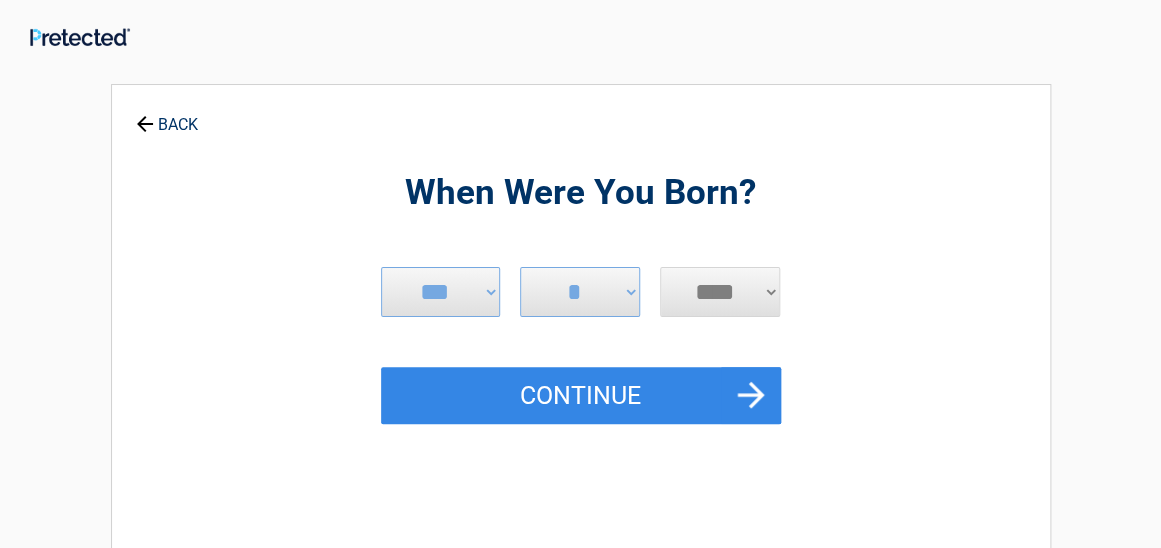 click on "****
****
****
****
****
****
****
****
****
****
****
****
****
****
****
****
****
****
****
****
****
****
****
****
****
****
****
****
****
****
****
****
****
****
****
****
****
****
****
****
****
****
****
****
****
****
****
****
****
****
****
****
****
****
****
****
****
****
****
****
****
****
****
****" at bounding box center [720, 292] 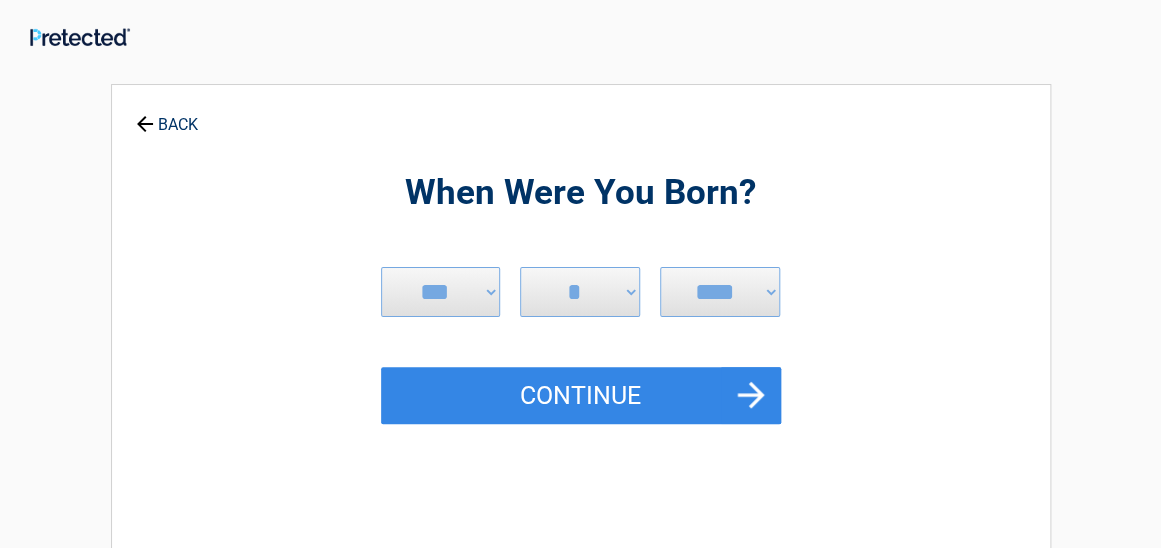 click on "When Were You Born?
[DATE]
***
***
***
***
***
***
***
***
***
***
***
***
***
***
****
****
****
****
****
****
****
****
****
****
****
****
****
****
****
****
****
****
****
****
****
****
****
****
****
****
****
****
****
****
****
****
****
****
****
****
****" at bounding box center [581, 433] 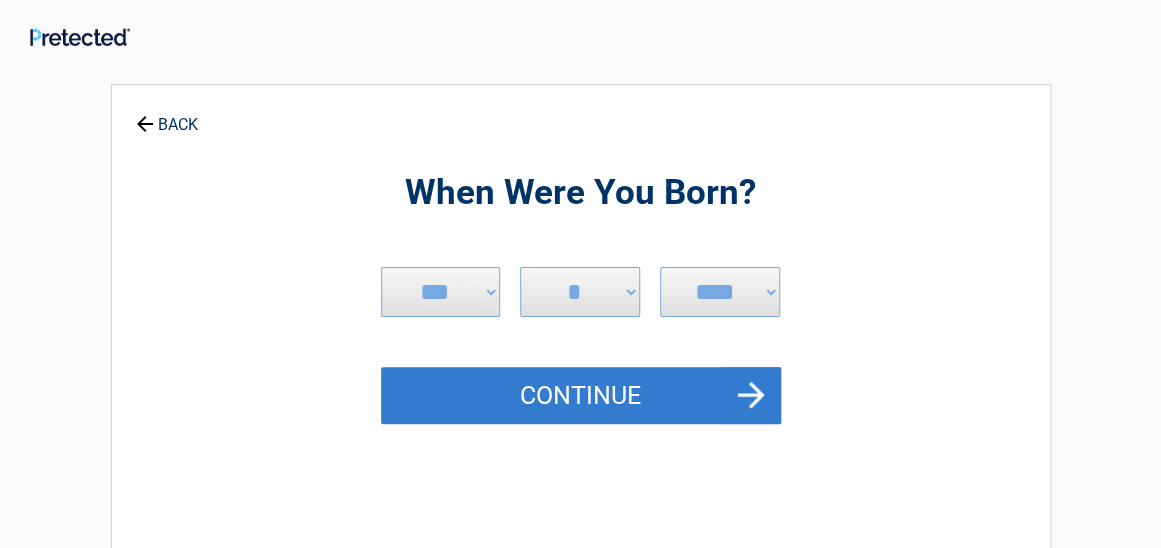 click on "Continue" at bounding box center [581, 396] 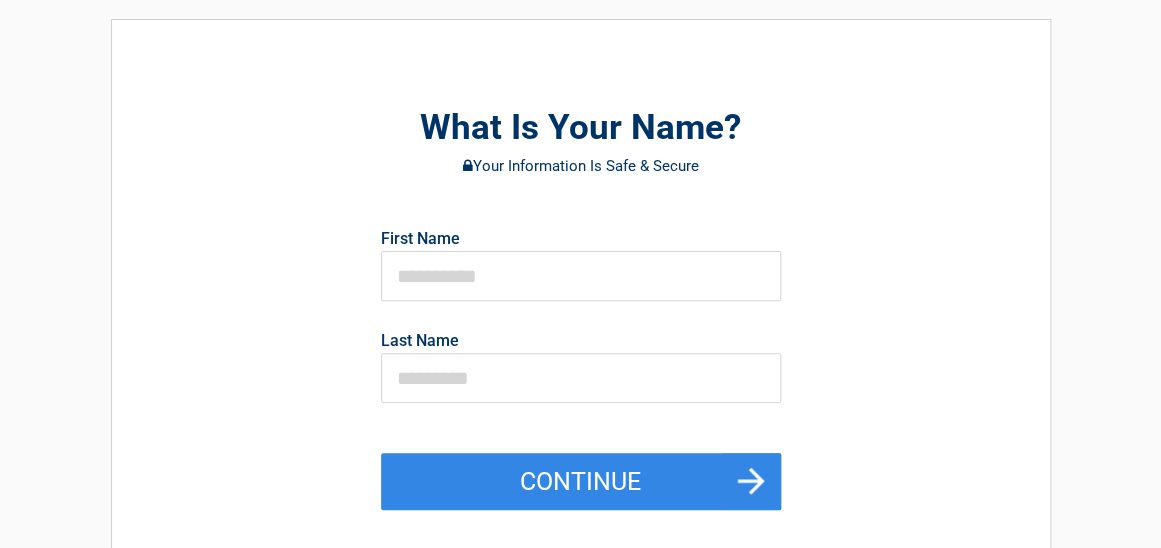scroll, scrollTop: 100, scrollLeft: 0, axis: vertical 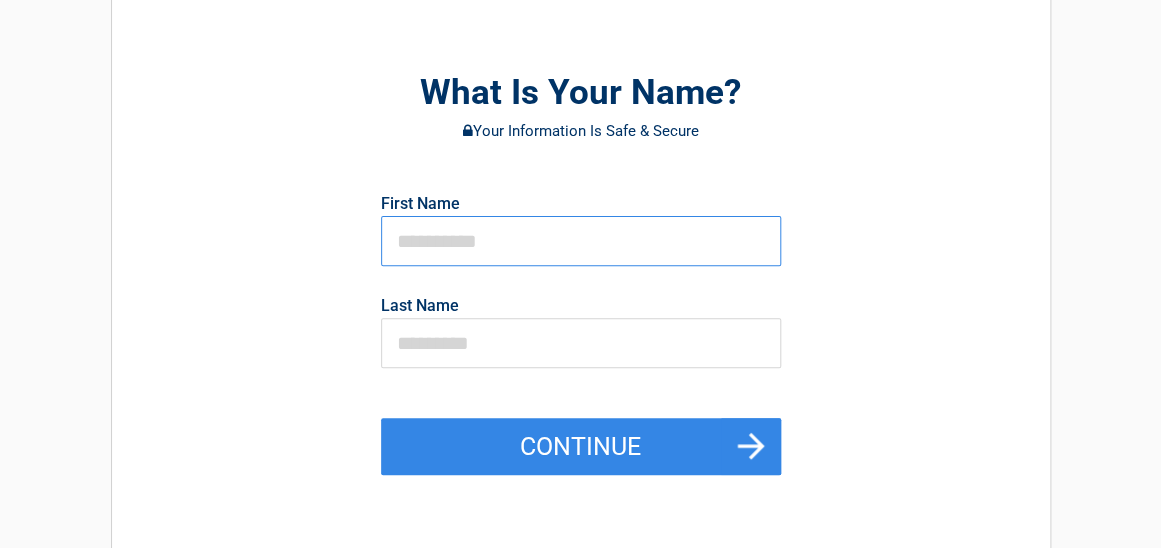 click at bounding box center [581, 241] 